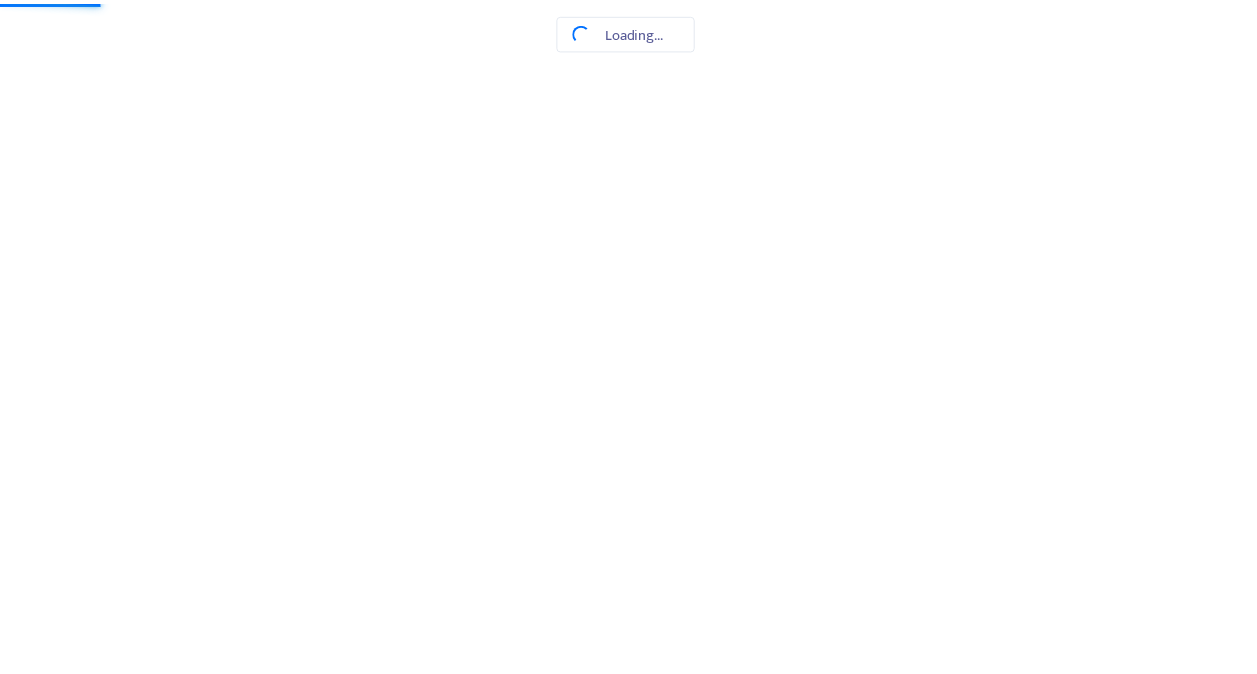 scroll, scrollTop: 0, scrollLeft: 0, axis: both 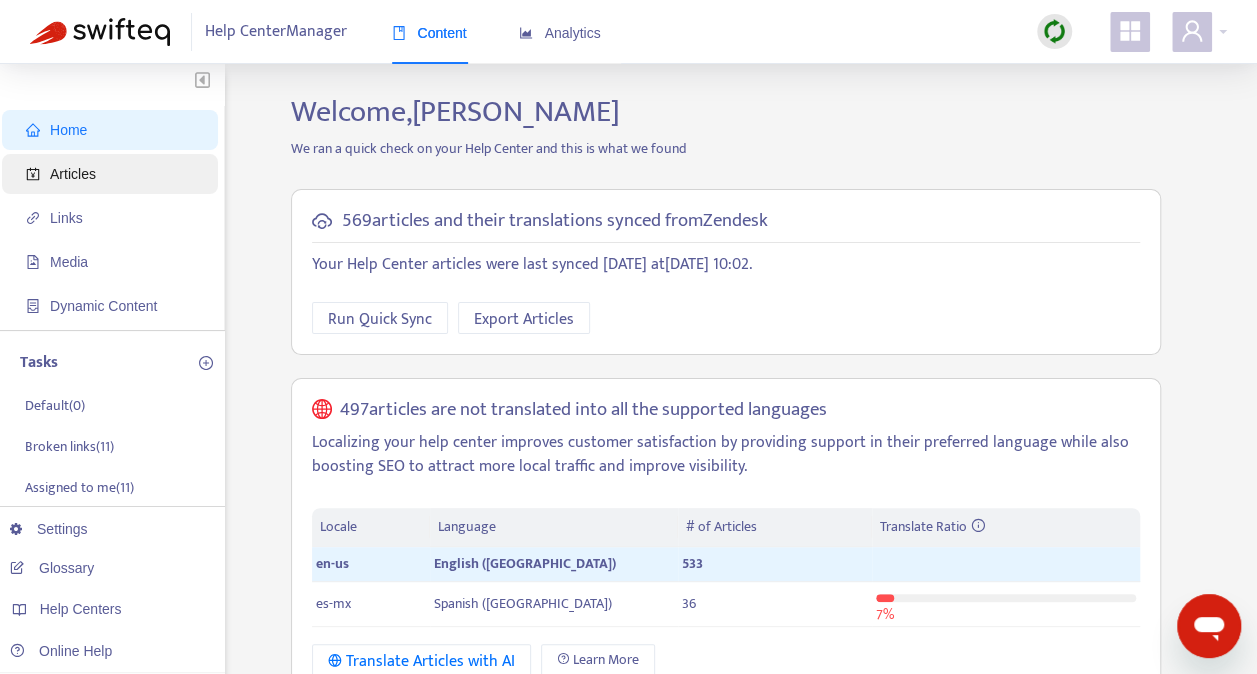click on "Articles" at bounding box center [73, 174] 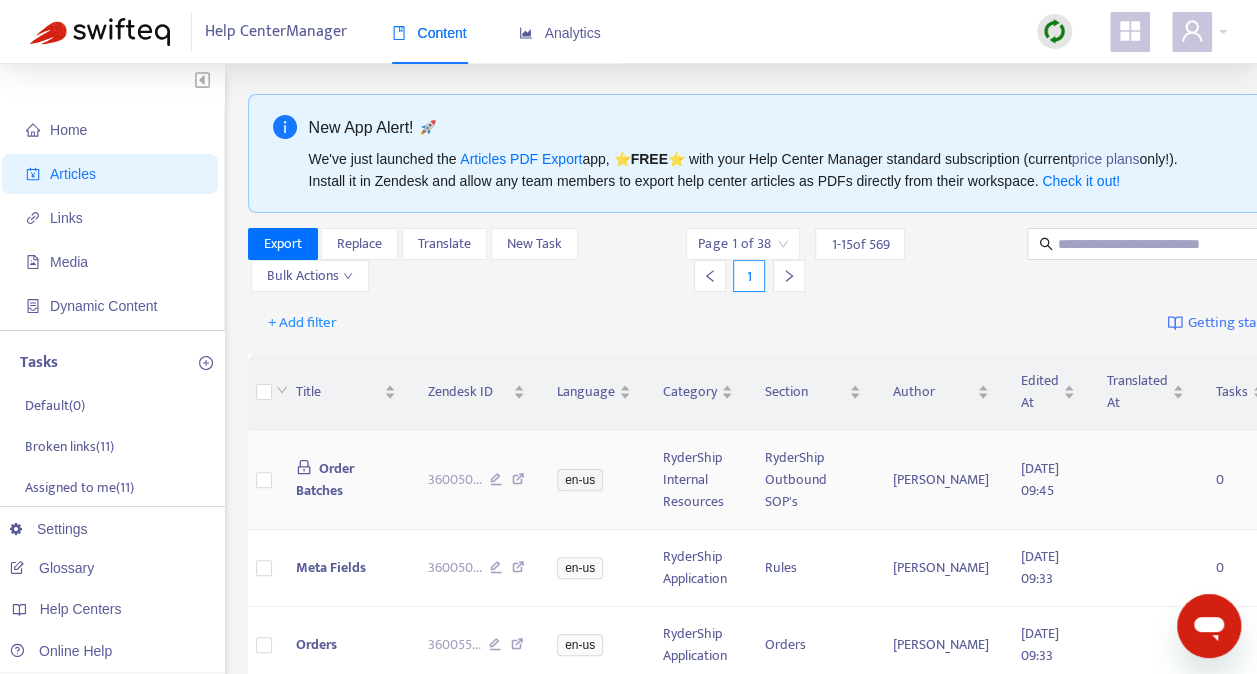 click on "Order Batches" at bounding box center [325, 479] 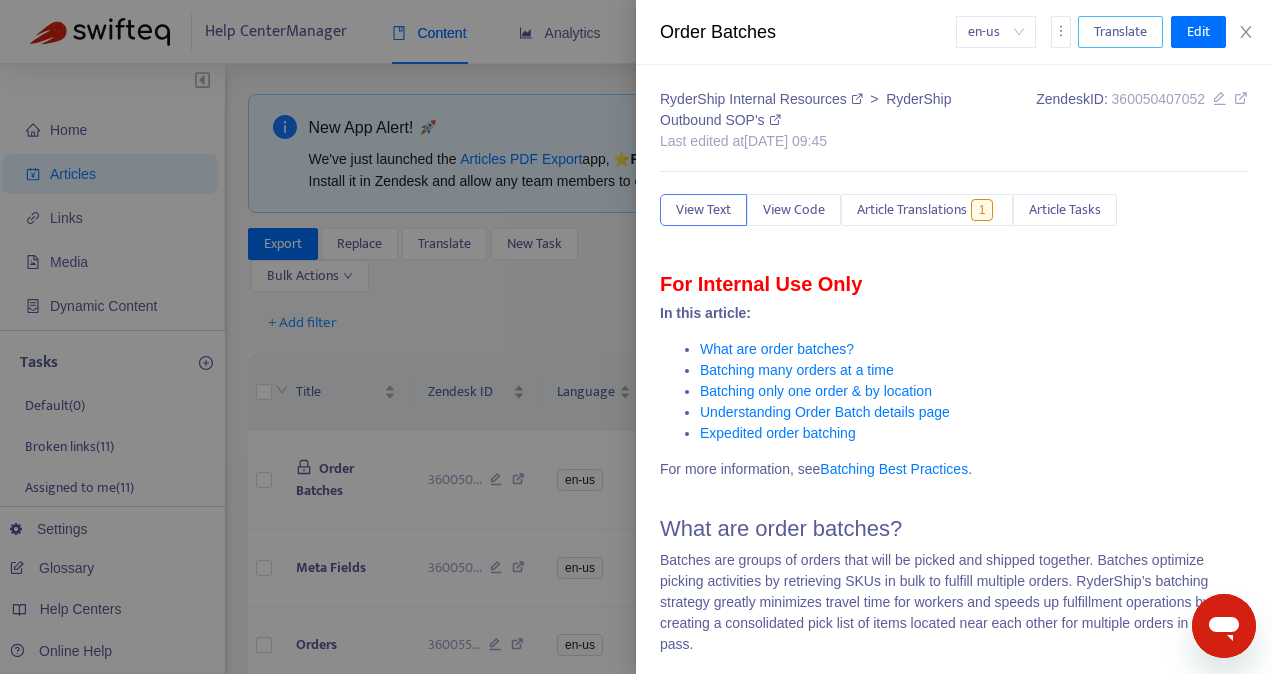 click on "Translate" at bounding box center [1120, 32] 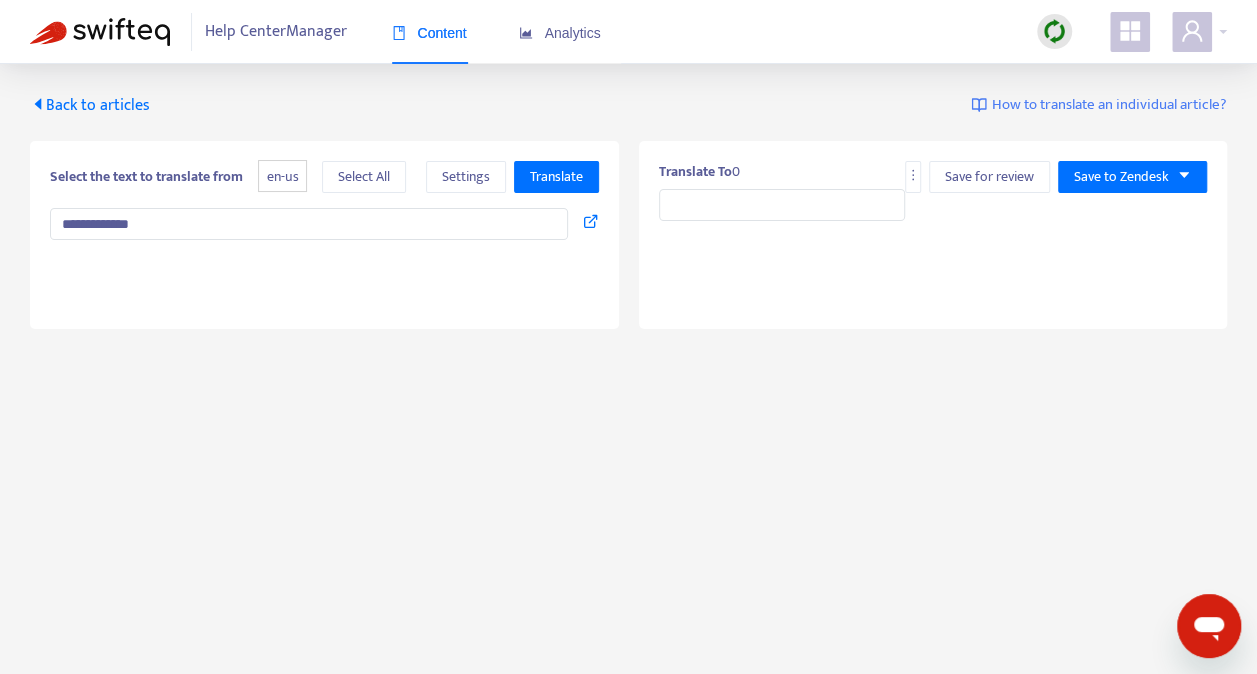 type on "**********" 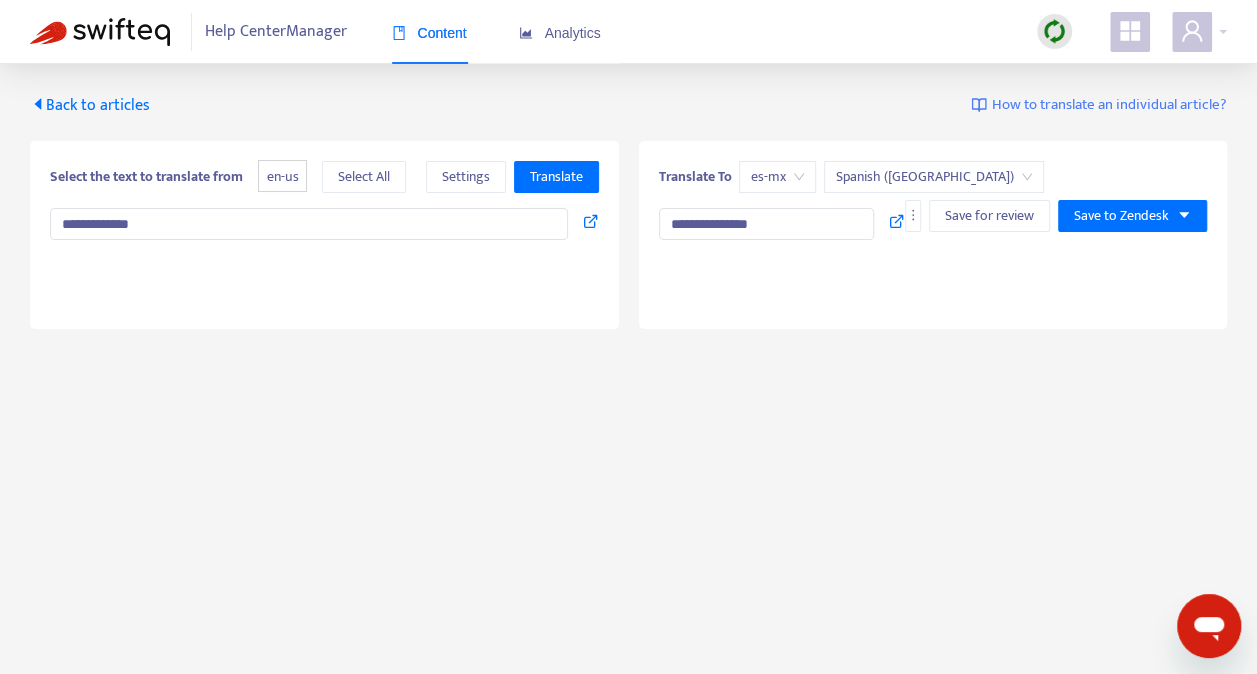 type on "**********" 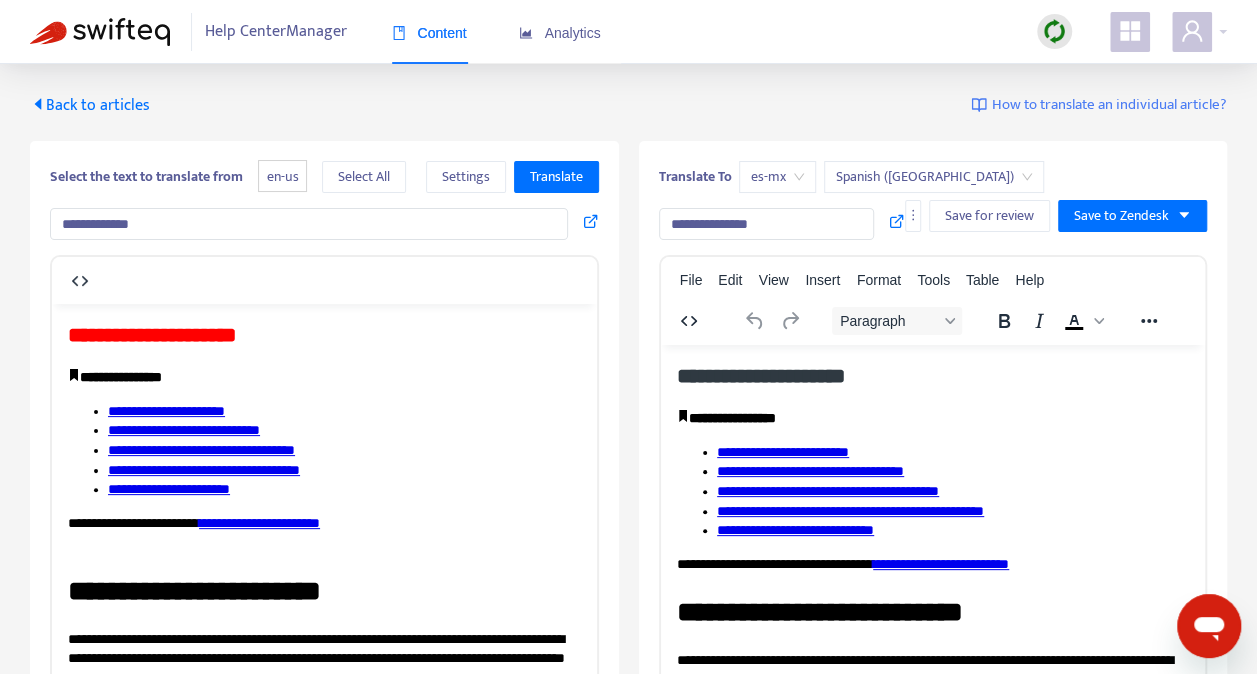 scroll, scrollTop: 100, scrollLeft: 0, axis: vertical 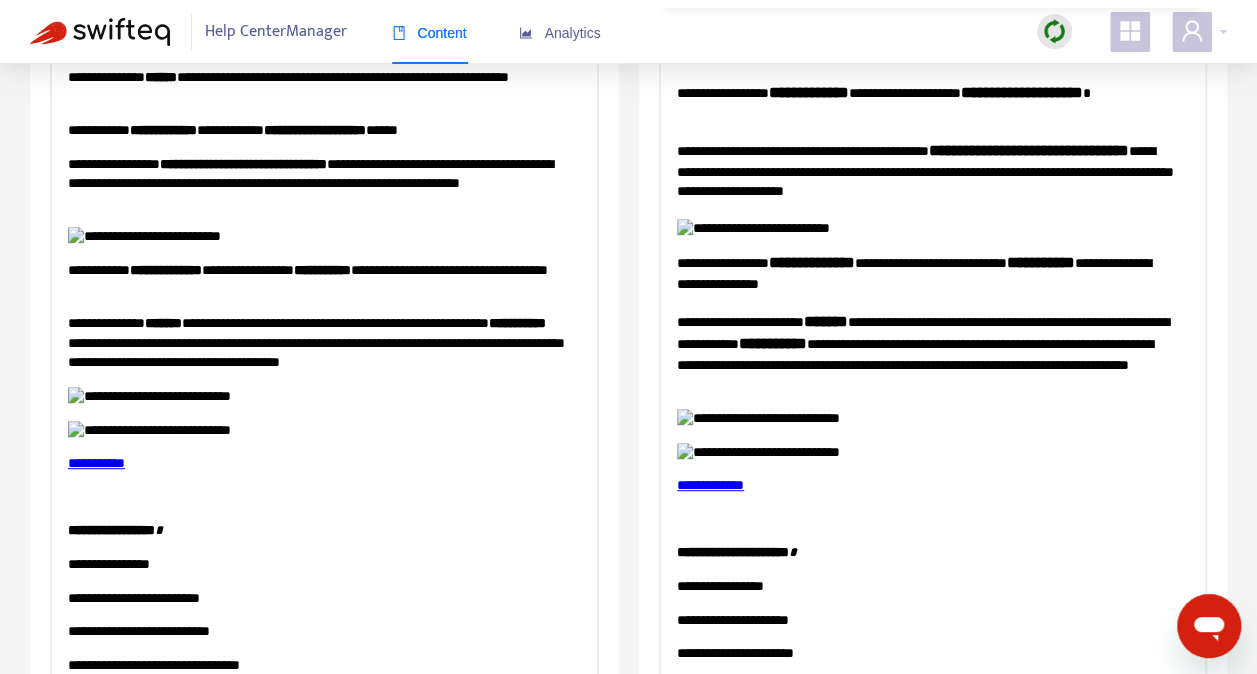drag, startPoint x: 91, startPoint y: 166, endPoint x: 507, endPoint y: 656, distance: 642.7721 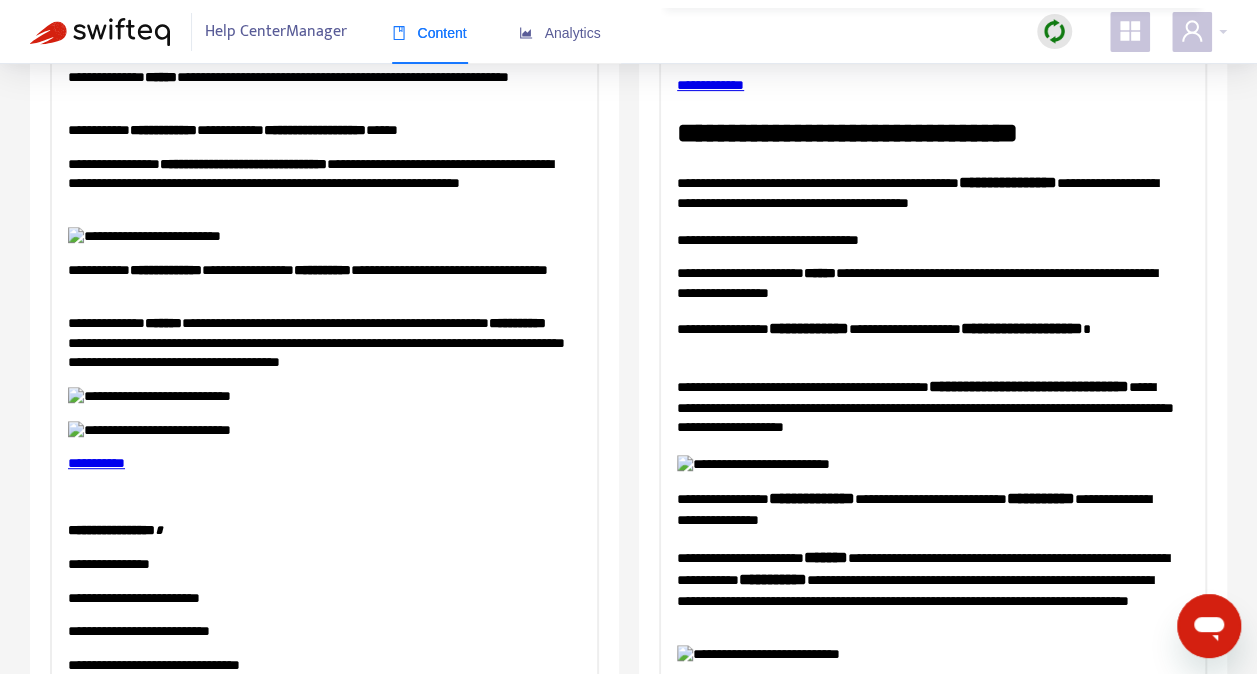 scroll, scrollTop: 4786, scrollLeft: 0, axis: vertical 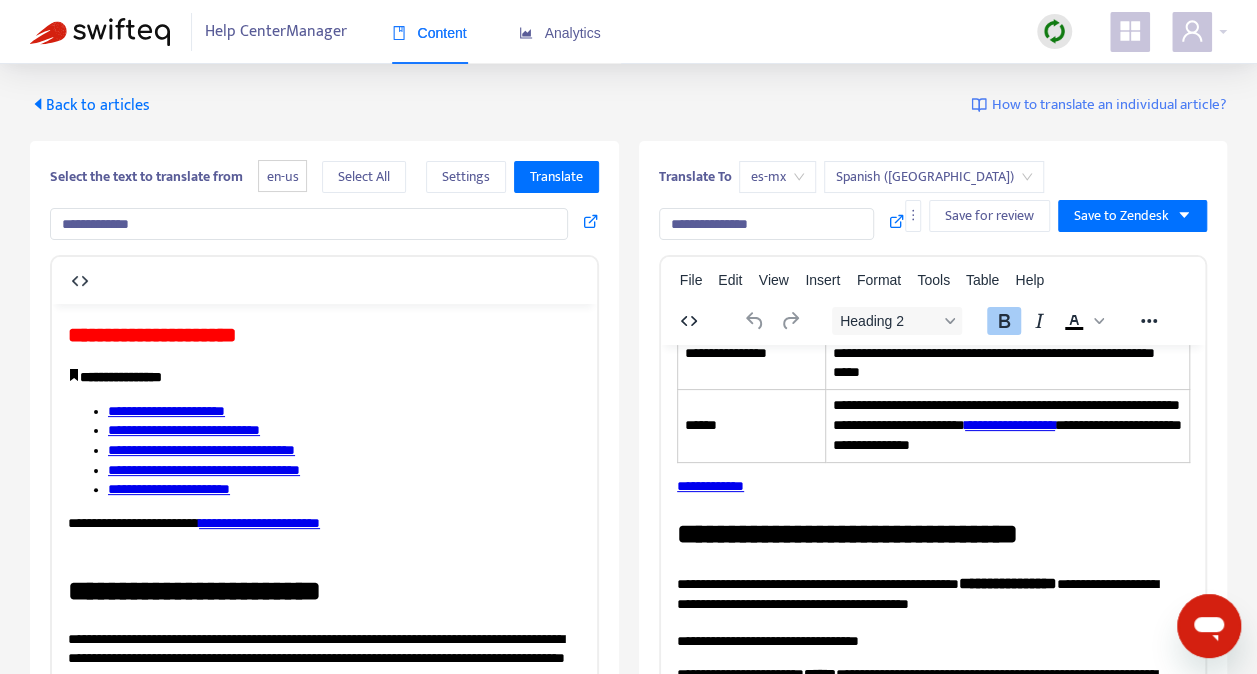 click on "Back to articles" at bounding box center (90, 105) 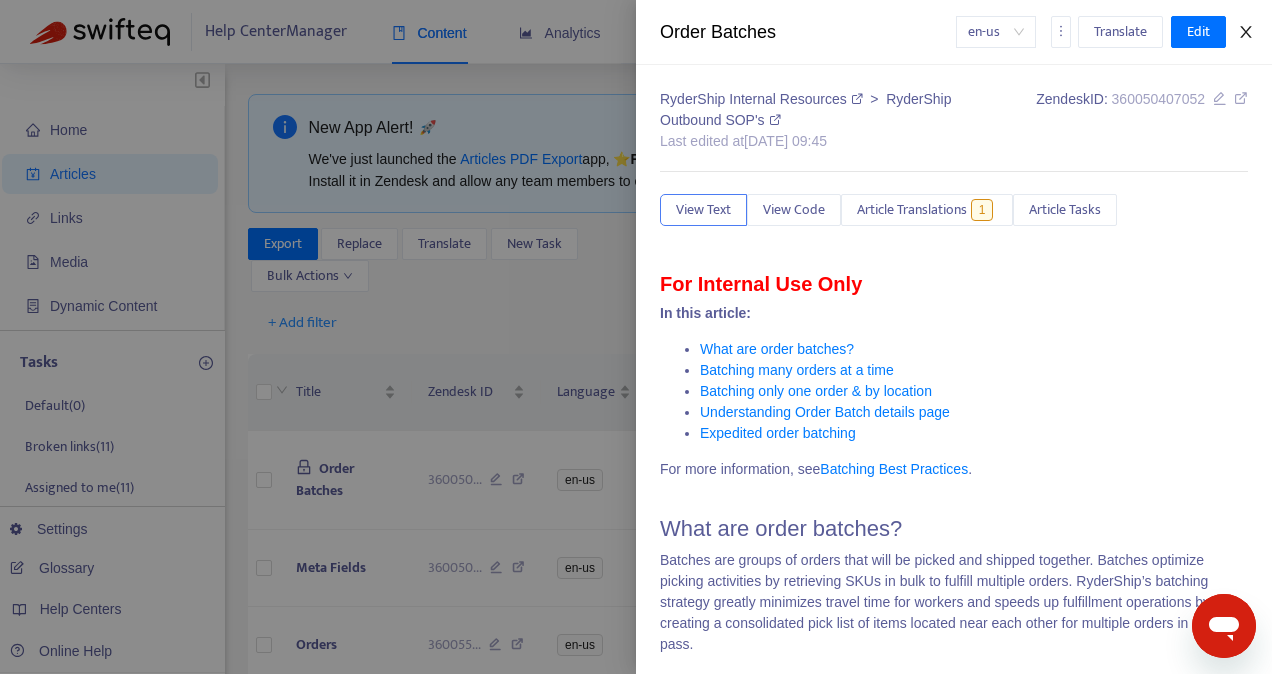 click 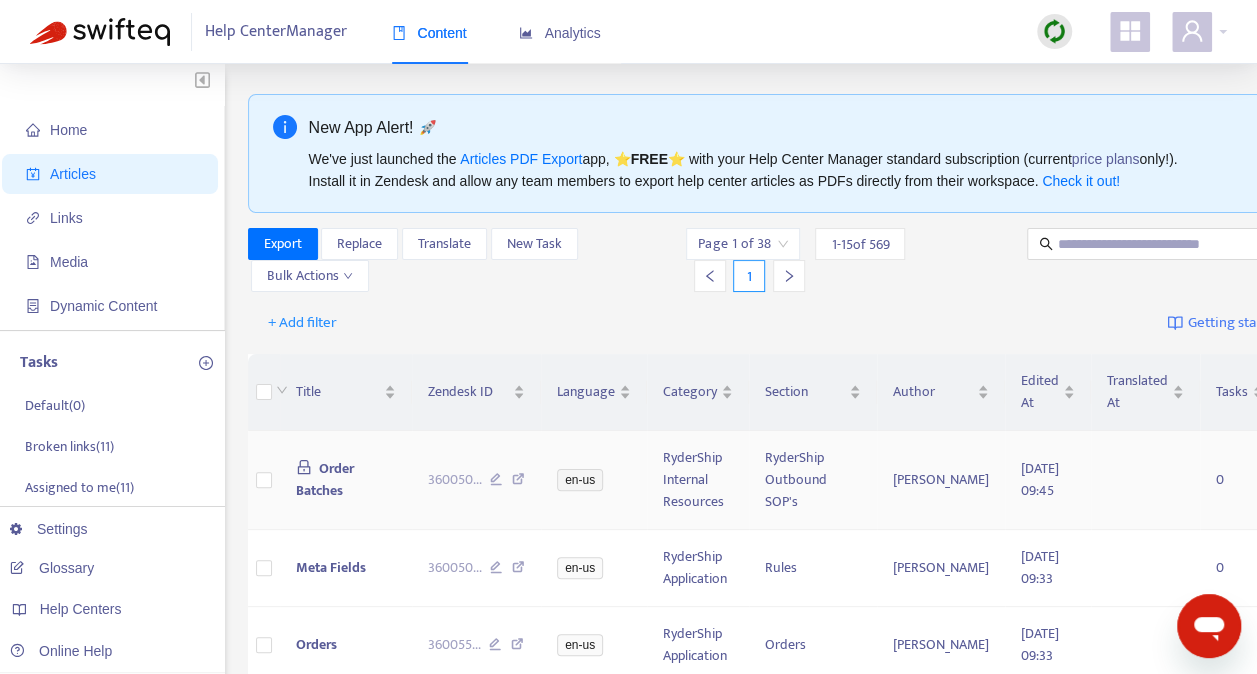click on "Order Batches" at bounding box center [325, 479] 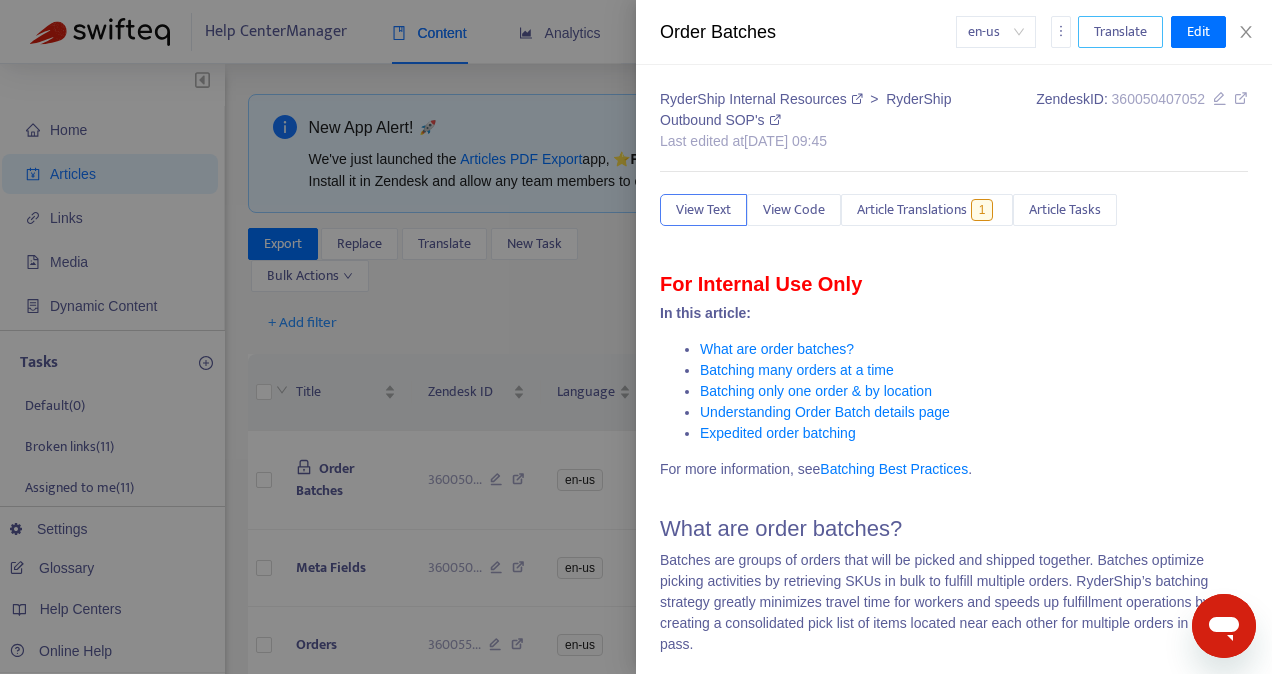 click on "Translate" at bounding box center [1120, 32] 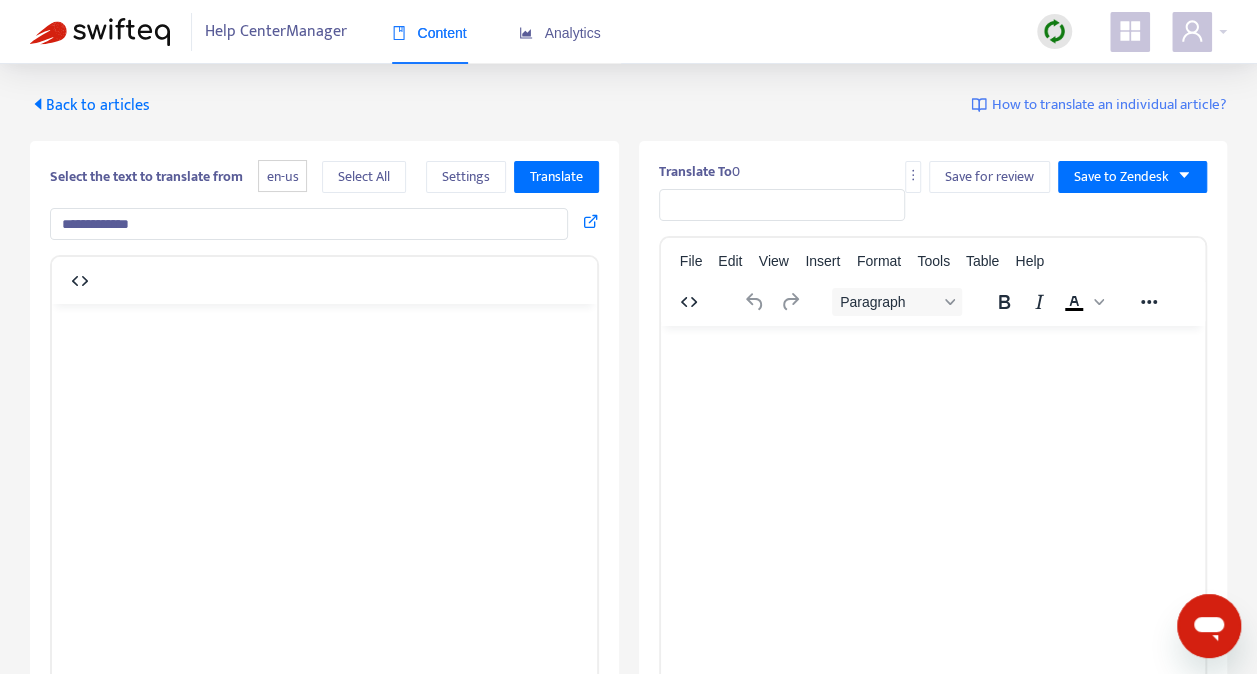 type on "**********" 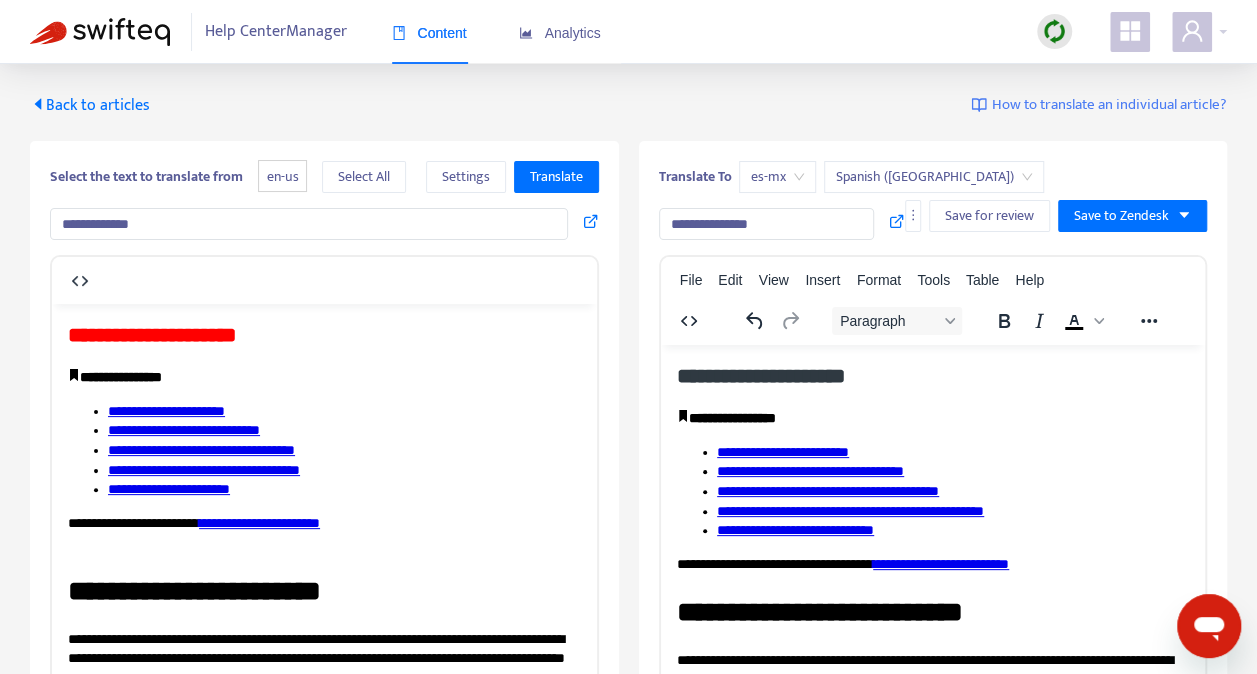 scroll, scrollTop: 0, scrollLeft: 0, axis: both 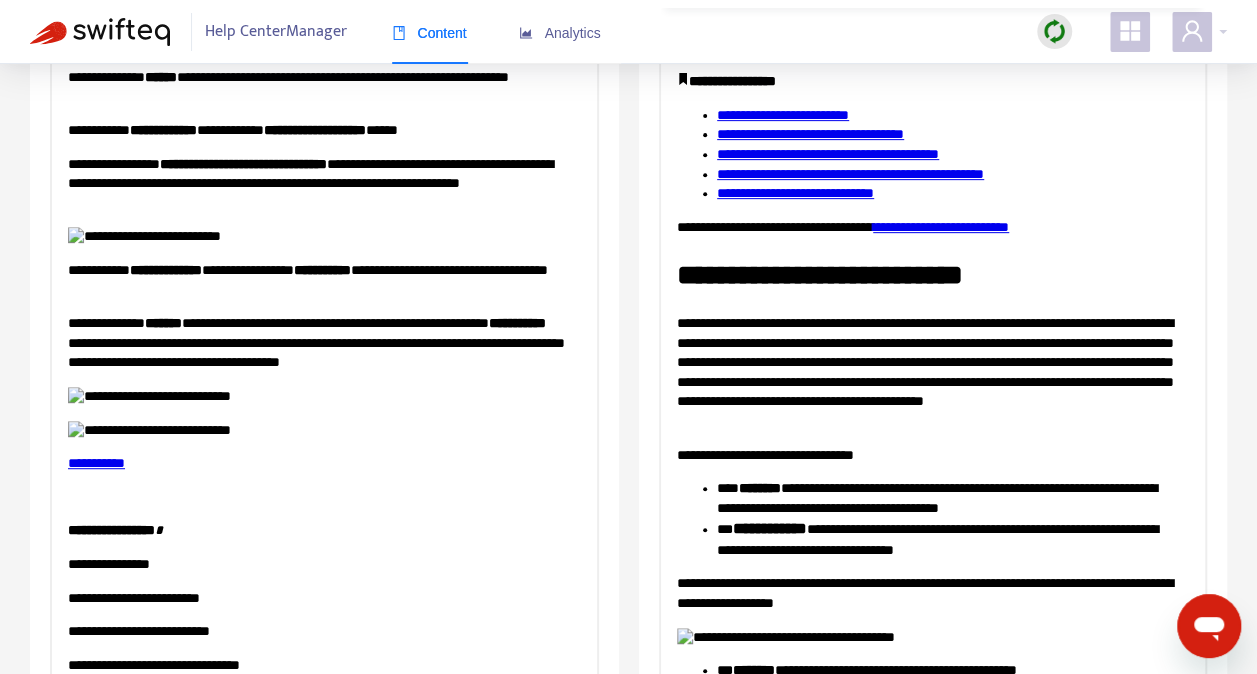 drag, startPoint x: 88, startPoint y: 151, endPoint x: 538, endPoint y: 499, distance: 568.862 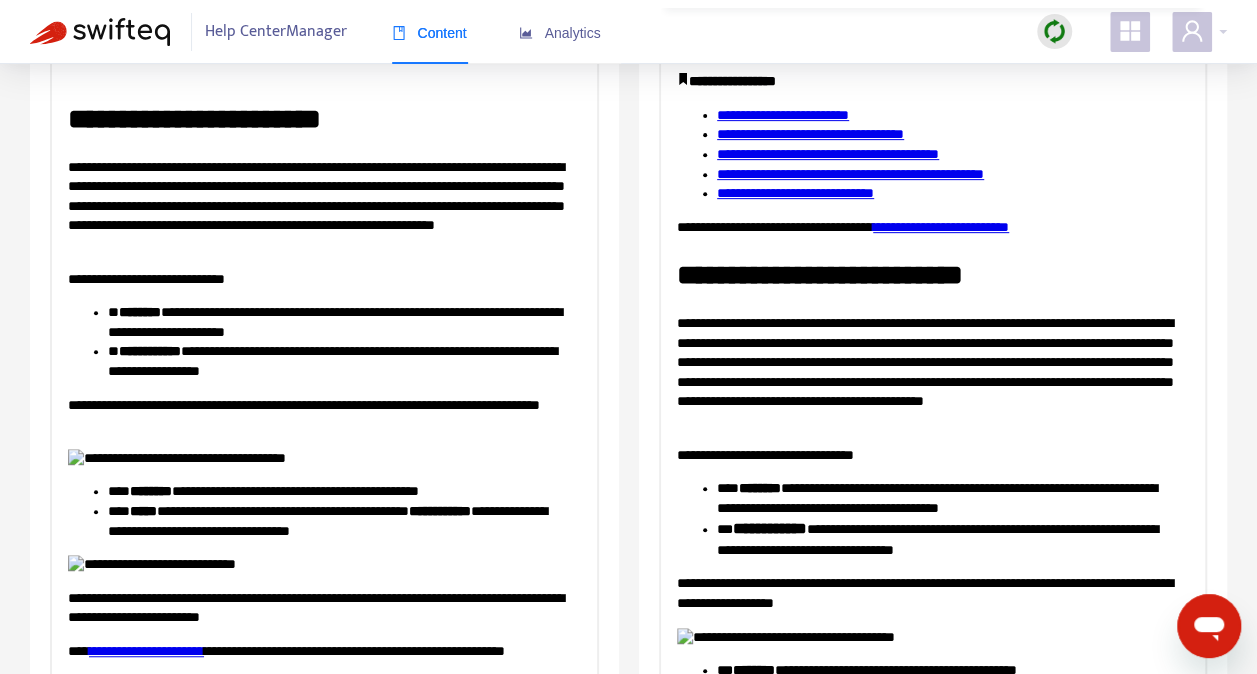scroll, scrollTop: 0, scrollLeft: 0, axis: both 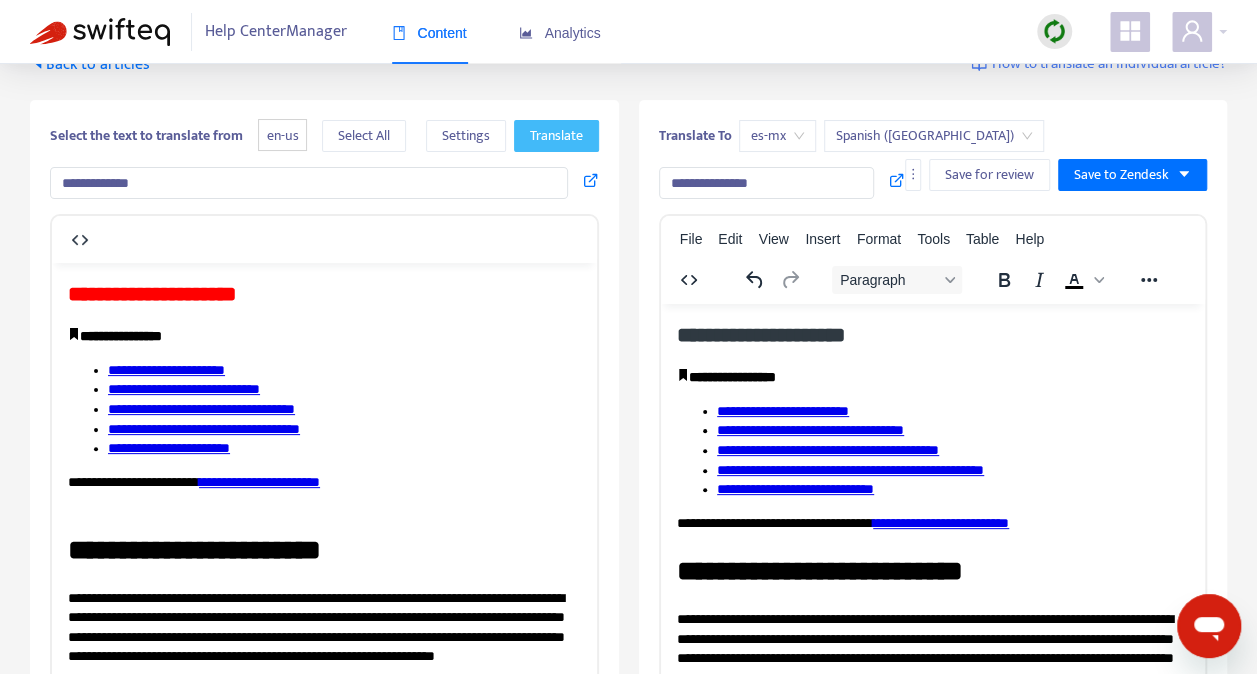 click on "Translate" at bounding box center (556, 136) 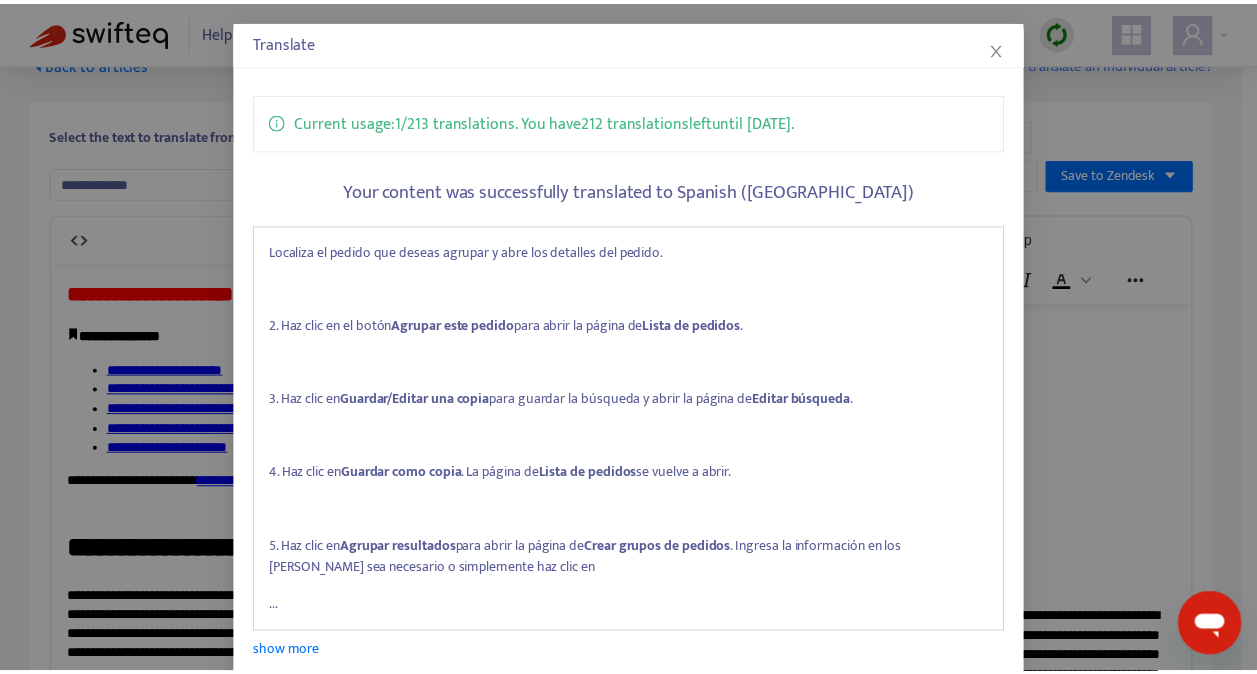 scroll, scrollTop: 196, scrollLeft: 0, axis: vertical 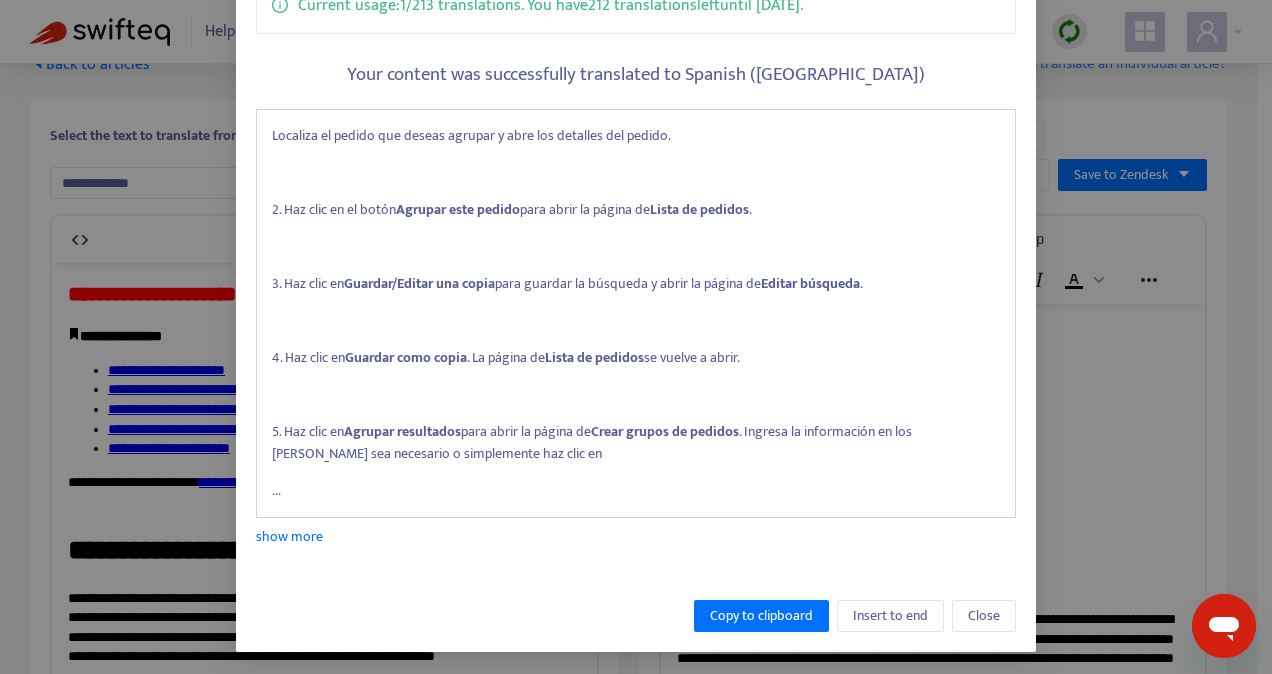 click on "Localiza el pedido que deseas agrupar y abre los detalles del pedido.
2. Haz clic en el botón  Agrupar este pedido  para abrir la página de  Lista de pedidos .
3. Haz clic en  Guardar/Editar una copia  para guardar la búsqueda y abrir la página de  Editar búsqueda .
4. Haz clic en  [GEOGRAPHIC_DATA] como copia . La página de  Lista de pedidos  se vuelve a abrir.
5. Haz clic en  [GEOGRAPHIC_DATA] resultados  para abrir la página [PERSON_NAME] grupos de pedidos . Ingresa la información en los [PERSON_NAME] sea necesario o simplemente haz clic en ..." at bounding box center (636, 313) 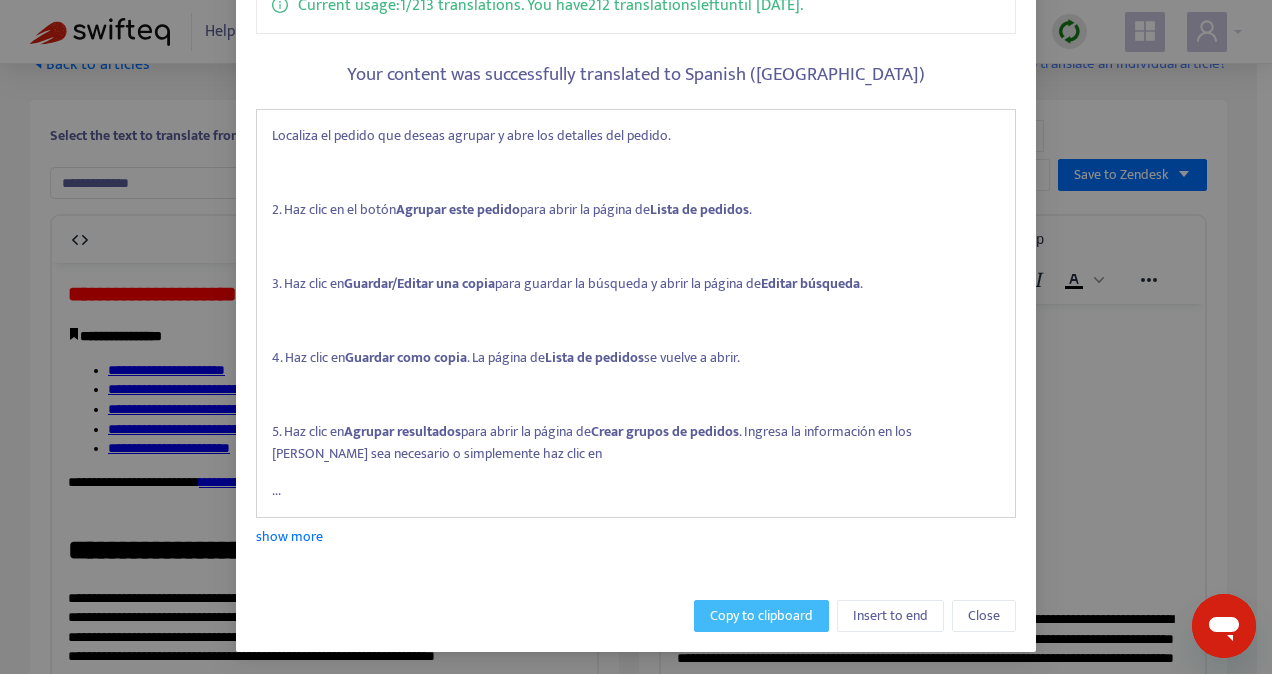 click on "Copy to clipboard" at bounding box center (761, 616) 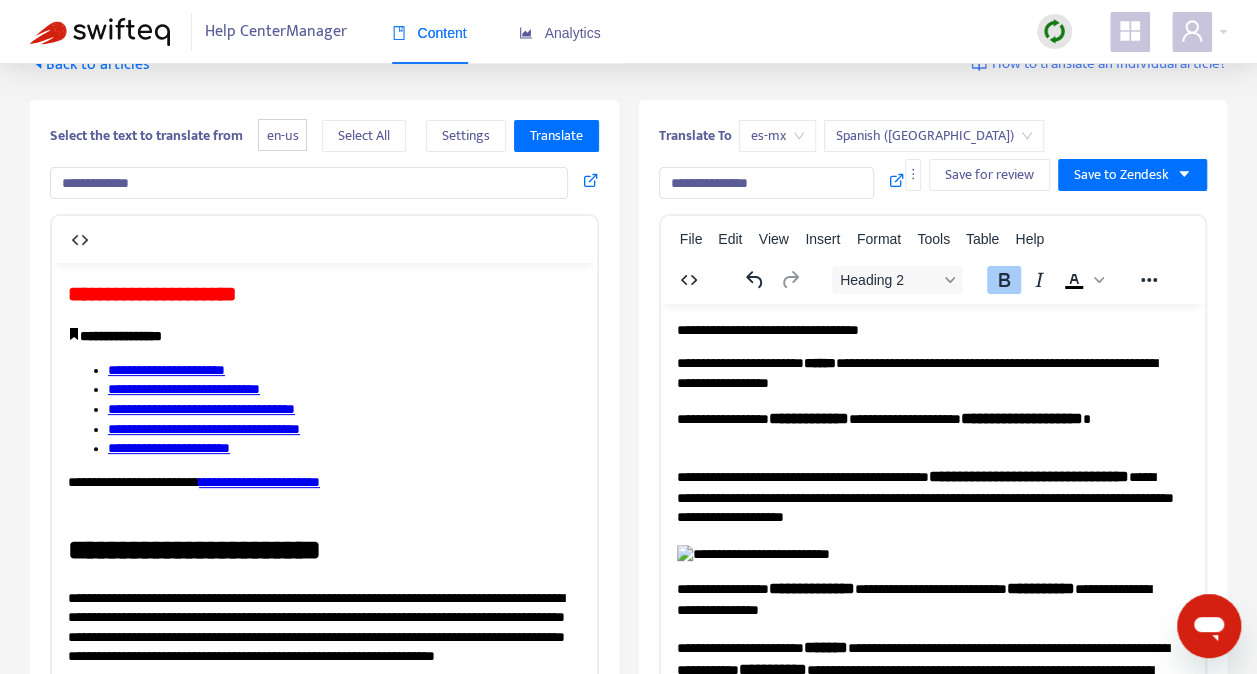 scroll, scrollTop: 5066, scrollLeft: 0, axis: vertical 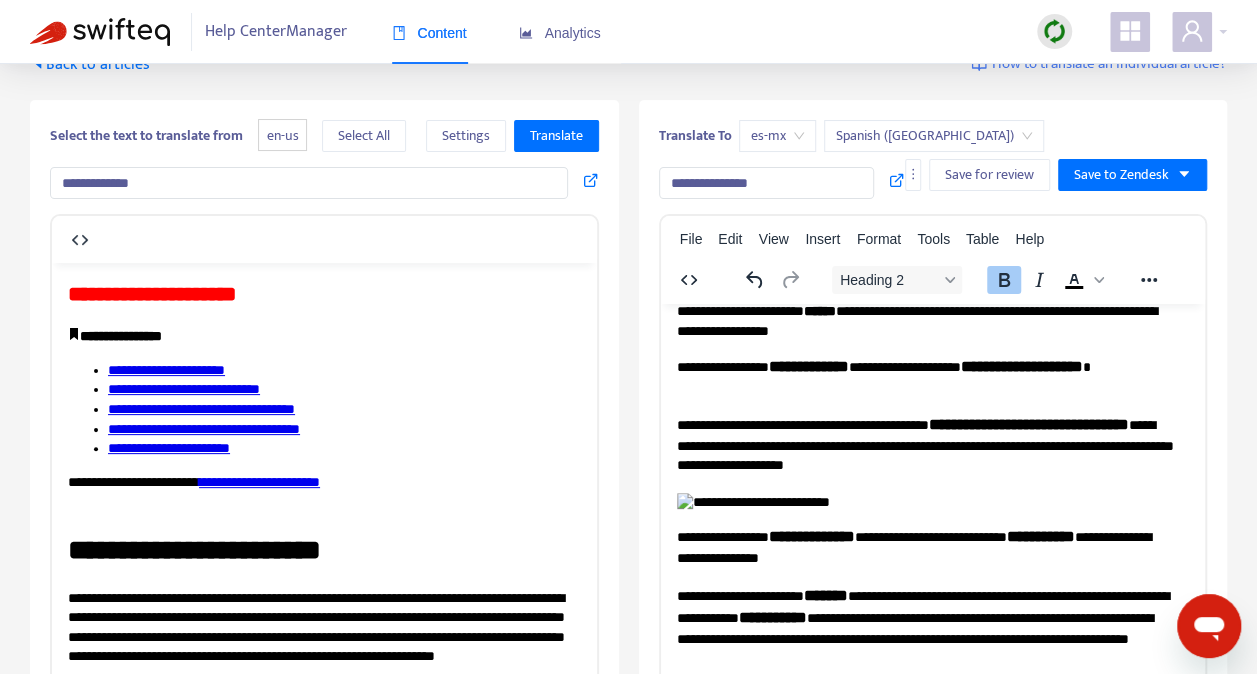 click on "**********" at bounding box center [924, -968] 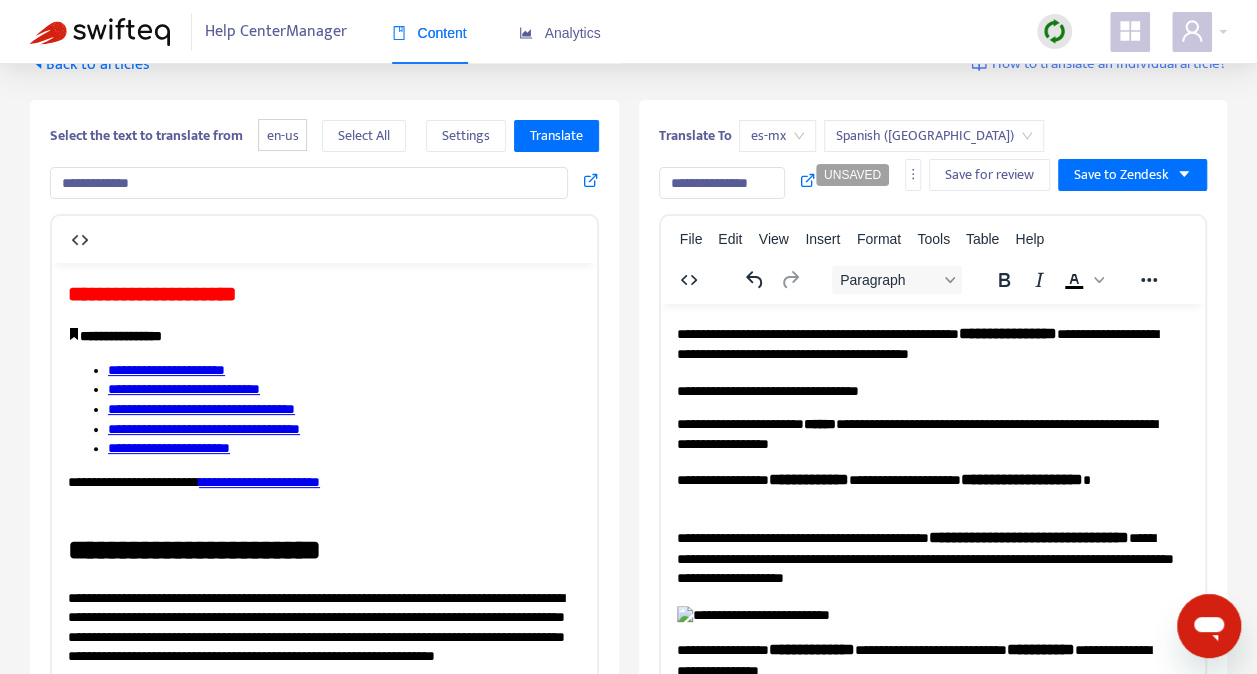 click at bounding box center (944, -992) 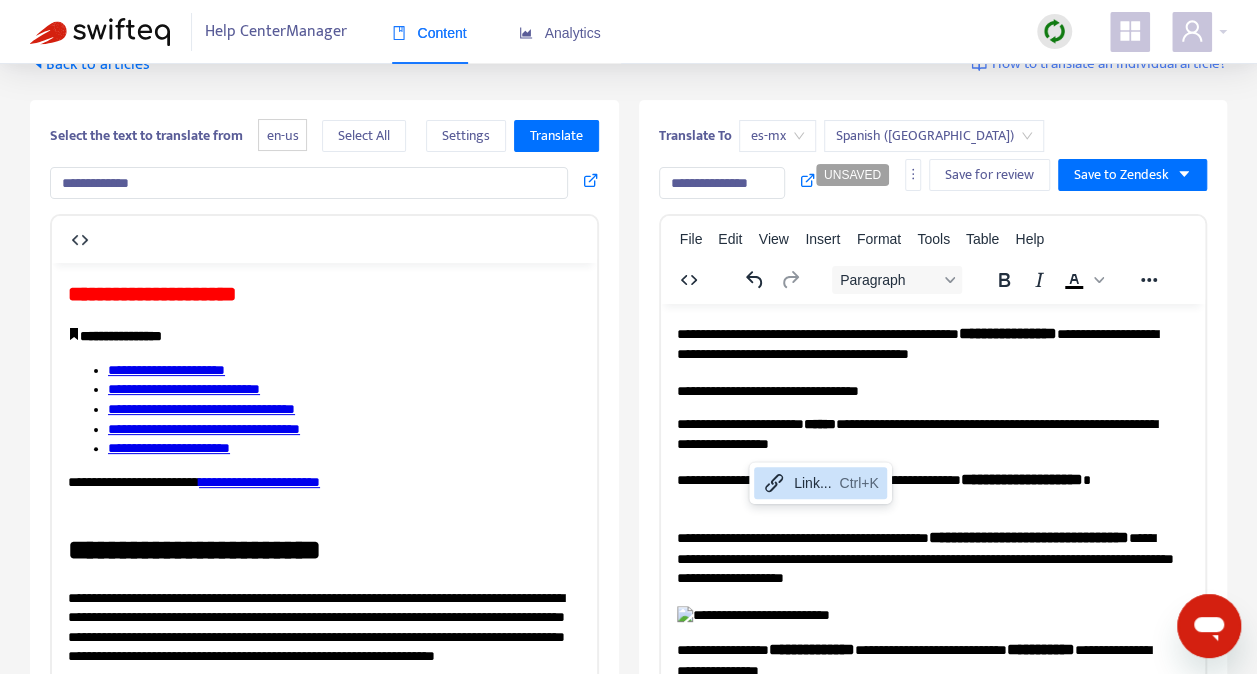 click at bounding box center [944, -992] 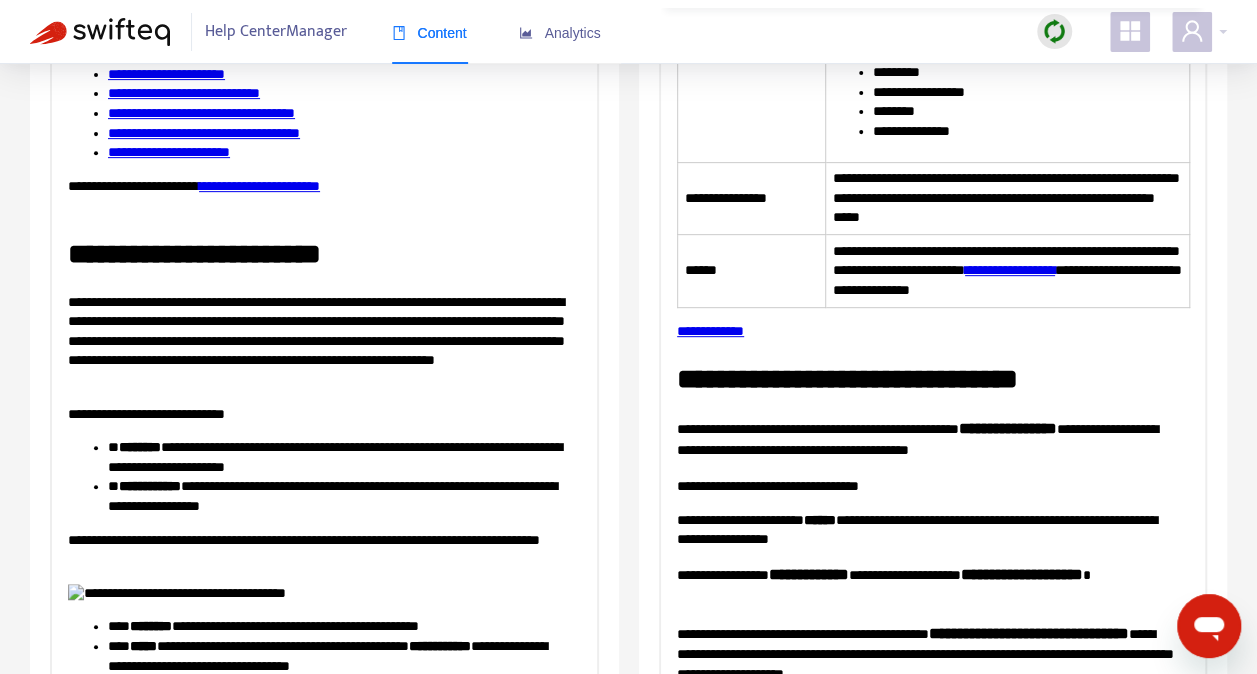 scroll, scrollTop: 10649, scrollLeft: 0, axis: vertical 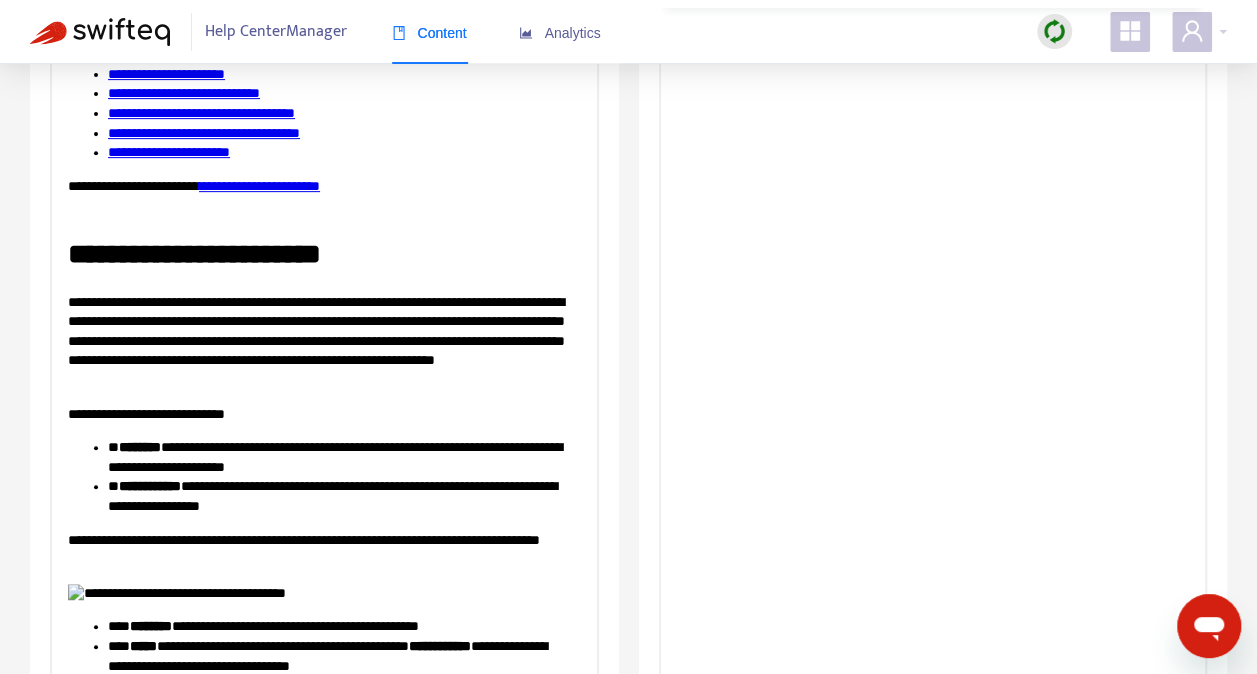 drag, startPoint x: 1196, startPoint y: 500, endPoint x: 1874, endPoint y: 263, distance: 718.22906 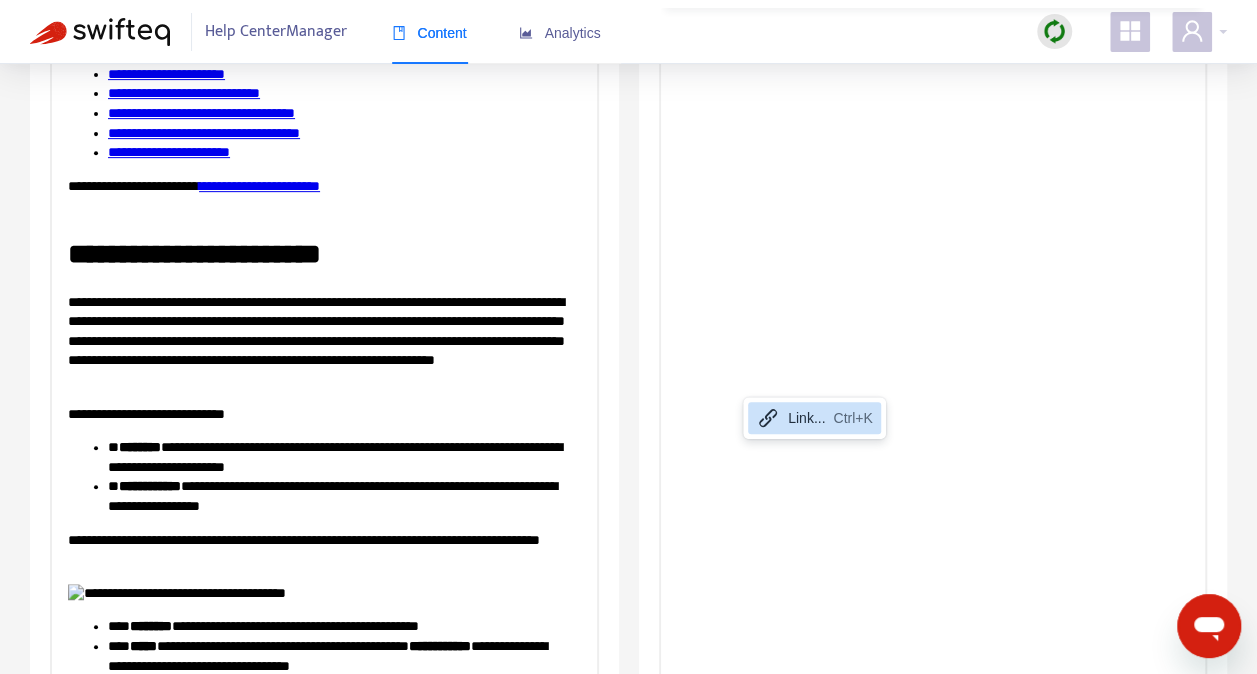 click at bounding box center (932, -1062) 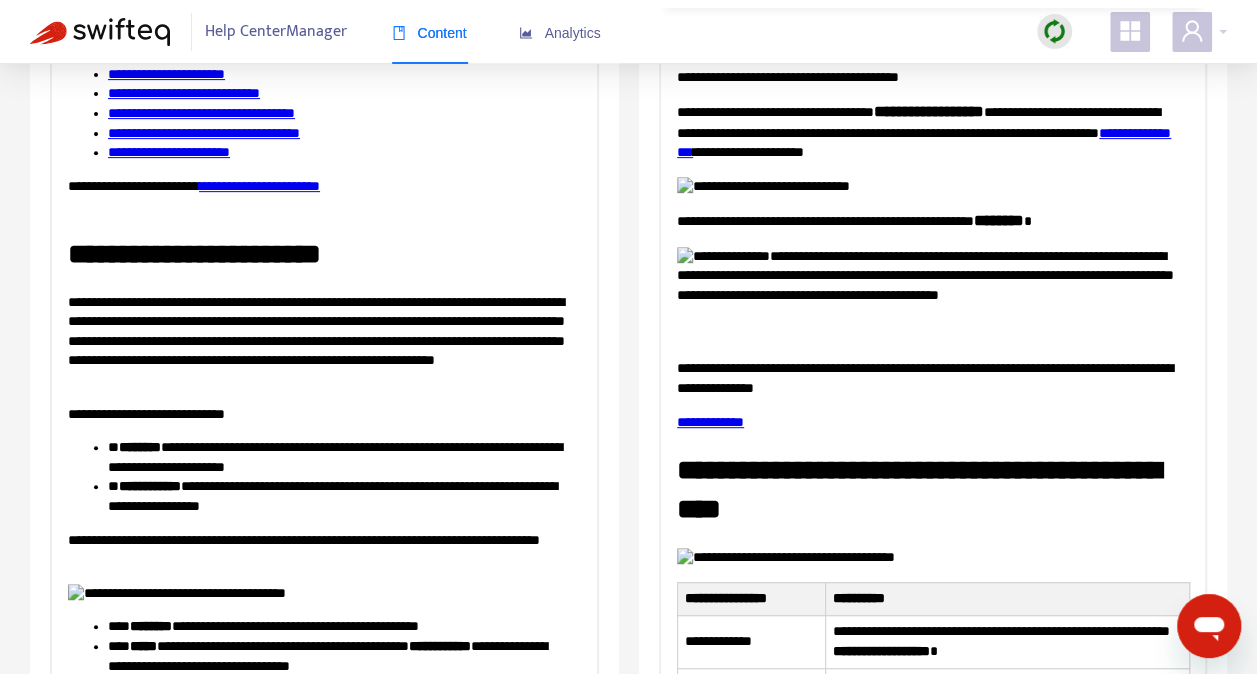scroll, scrollTop: 10696, scrollLeft: 0, axis: vertical 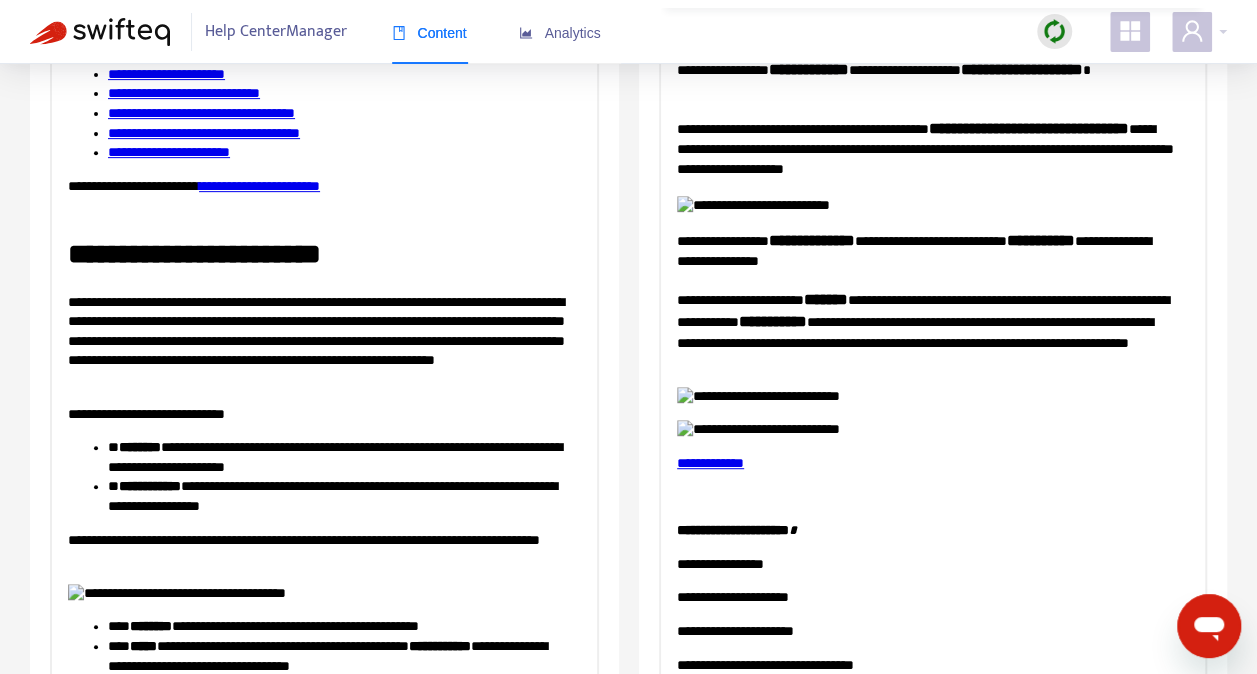 drag, startPoint x: 723, startPoint y: 319, endPoint x: 705, endPoint y: 218, distance: 102.59142 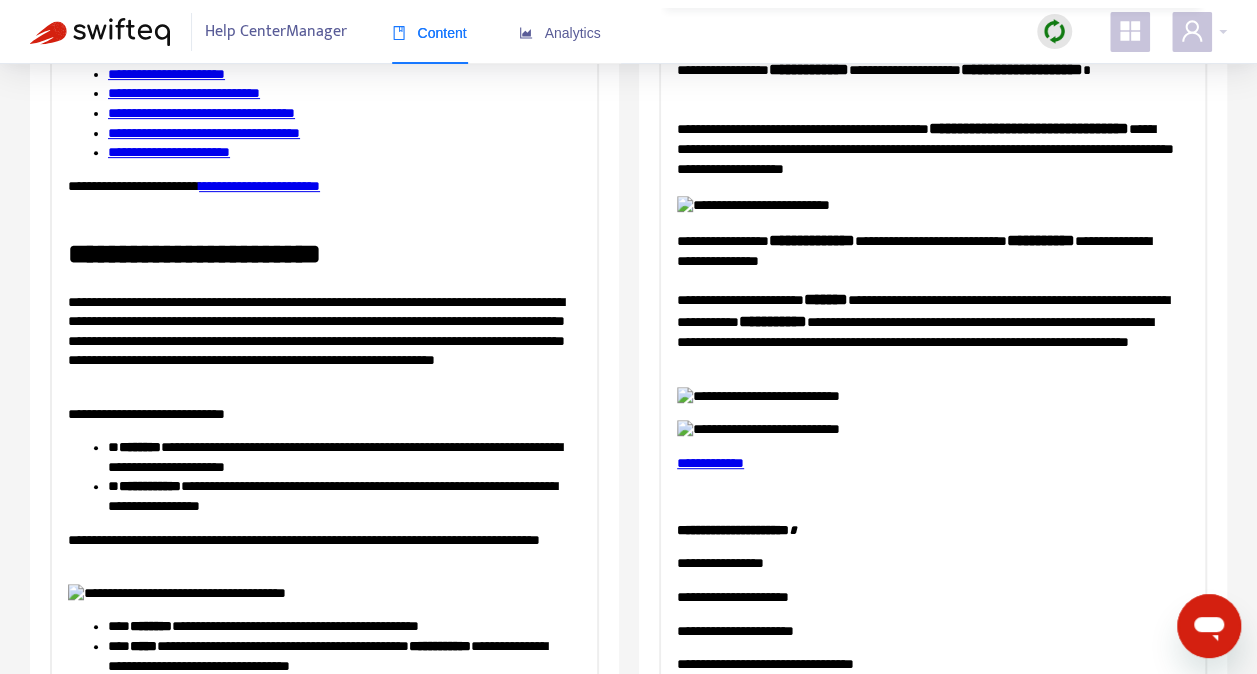 scroll, scrollTop: 10562, scrollLeft: 0, axis: vertical 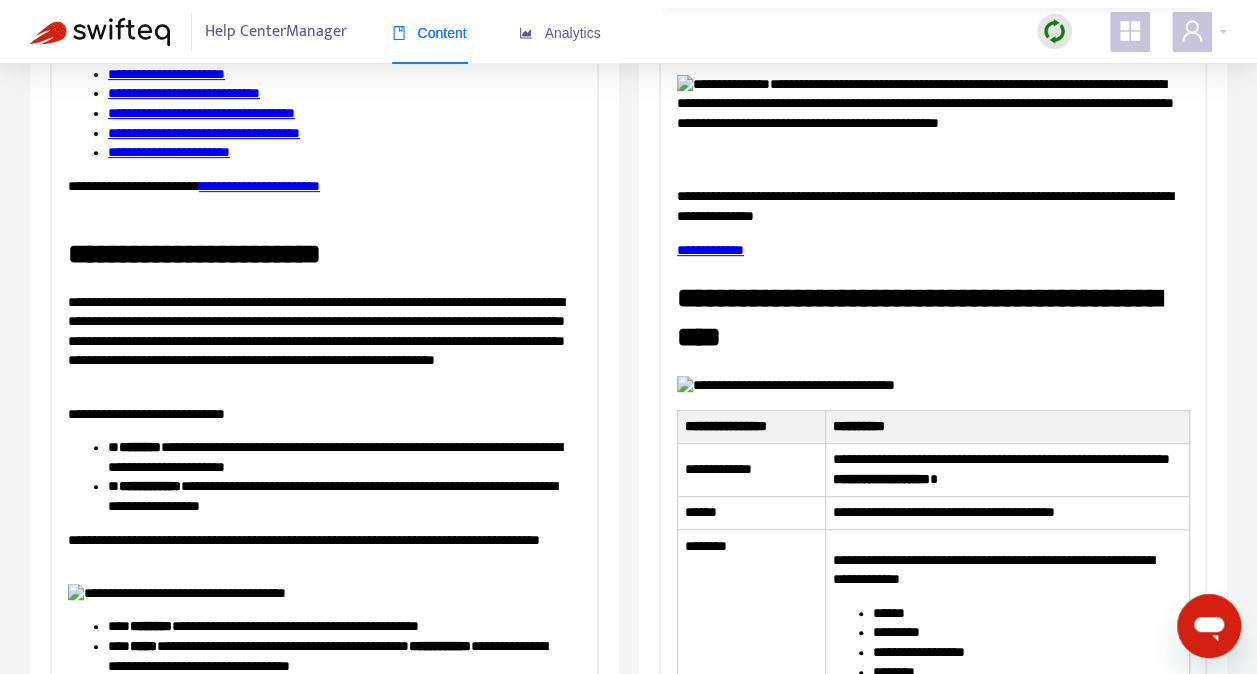 click on "**********" at bounding box center [924, -1180] 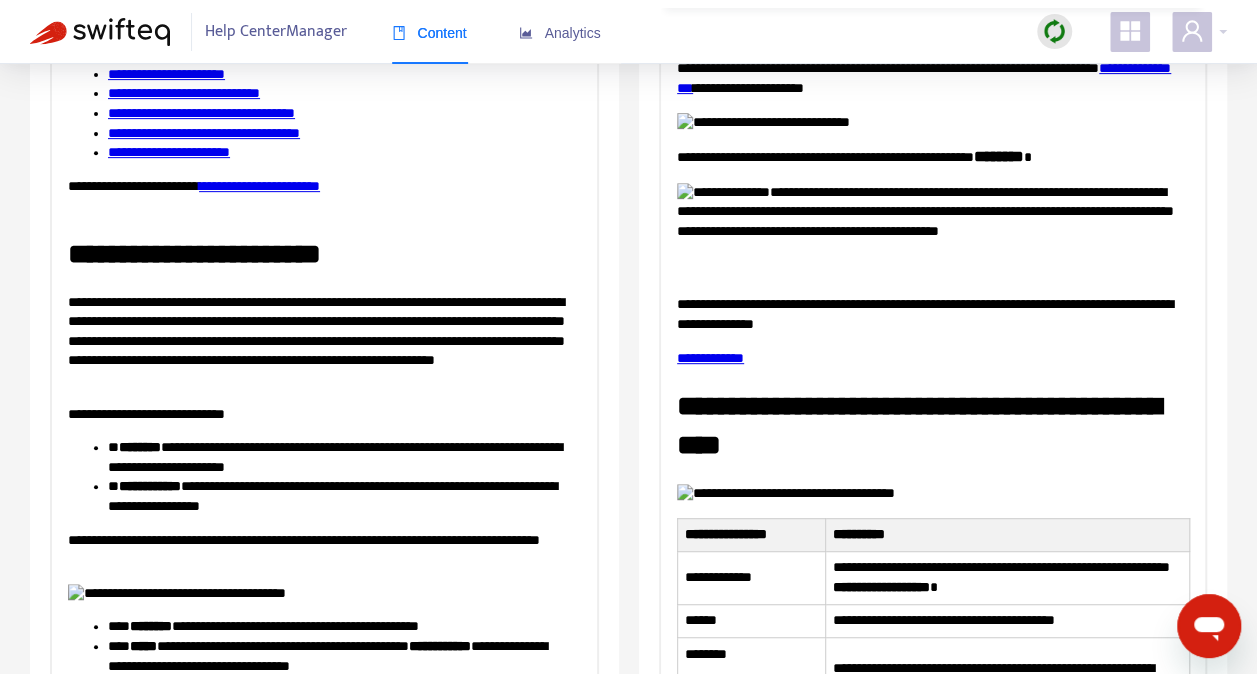 scroll, scrollTop: 4924, scrollLeft: 0, axis: vertical 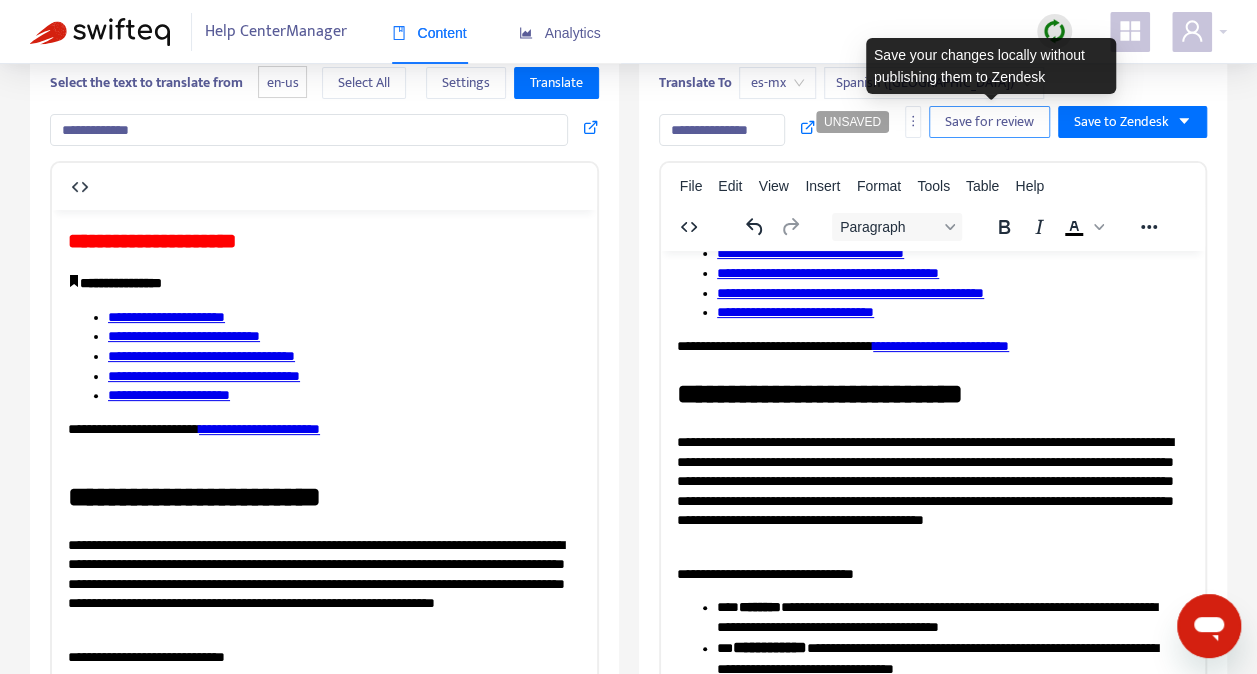 click on "Save for review" at bounding box center [989, 122] 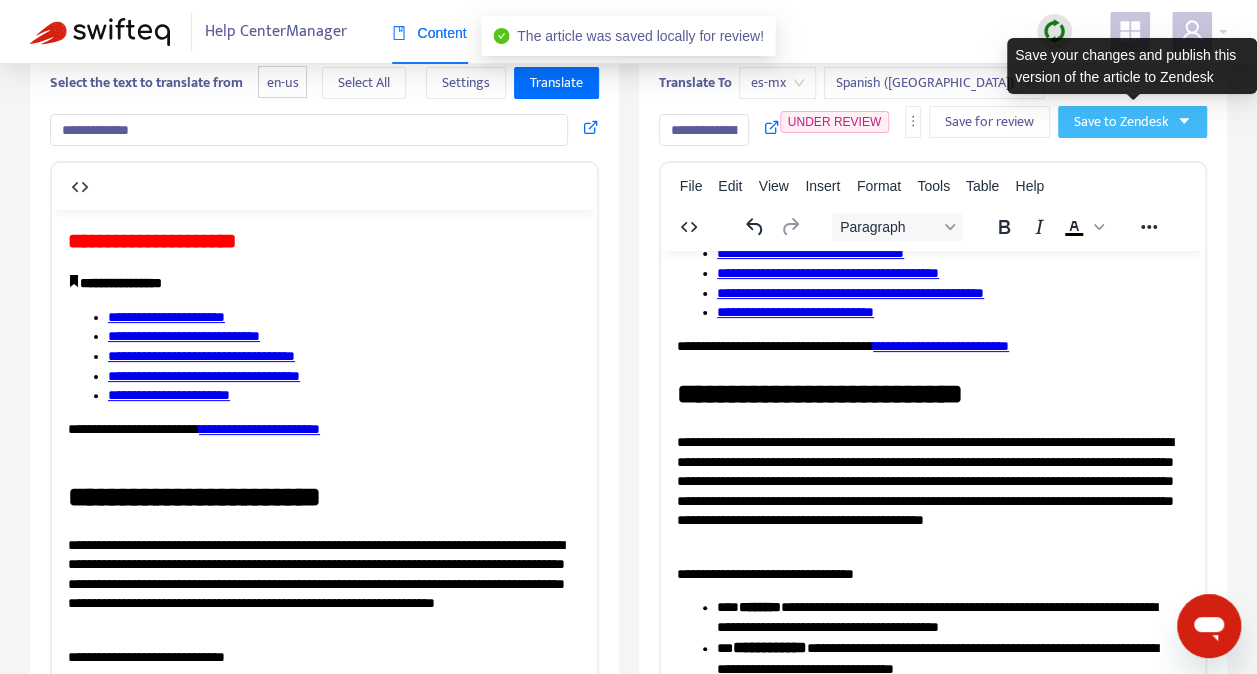 click on "Save to Zendesk" at bounding box center (1121, 122) 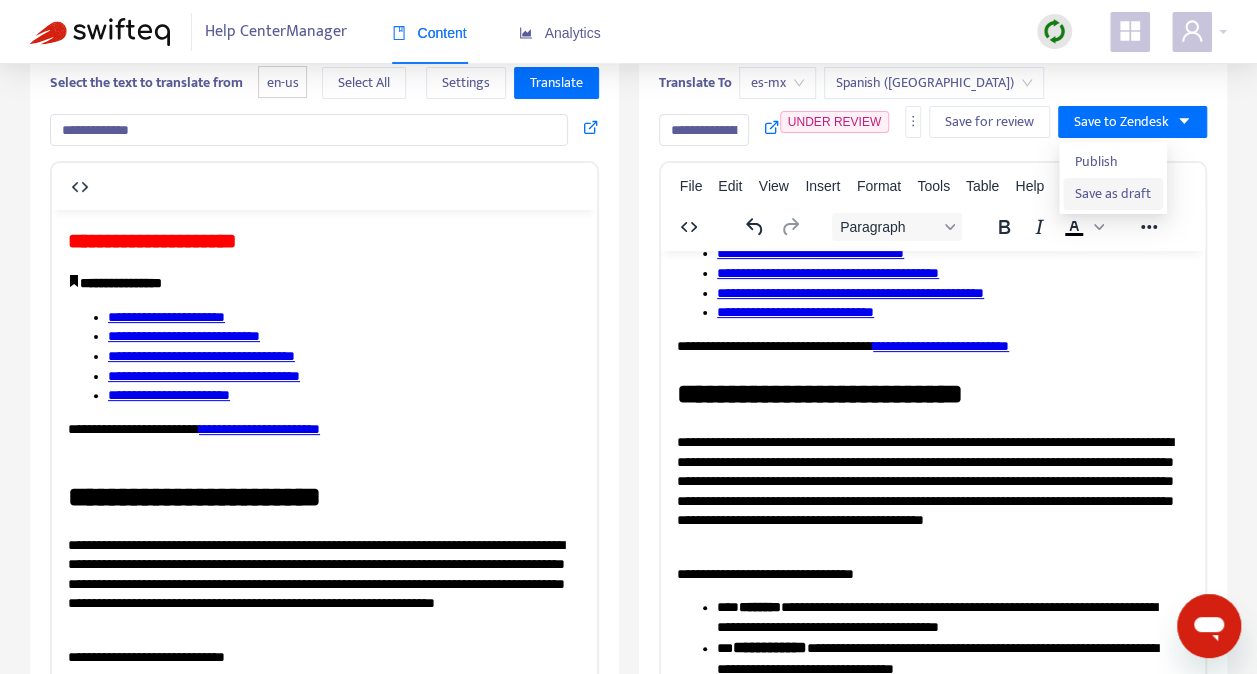 click on "Save as draft" at bounding box center (1113, 194) 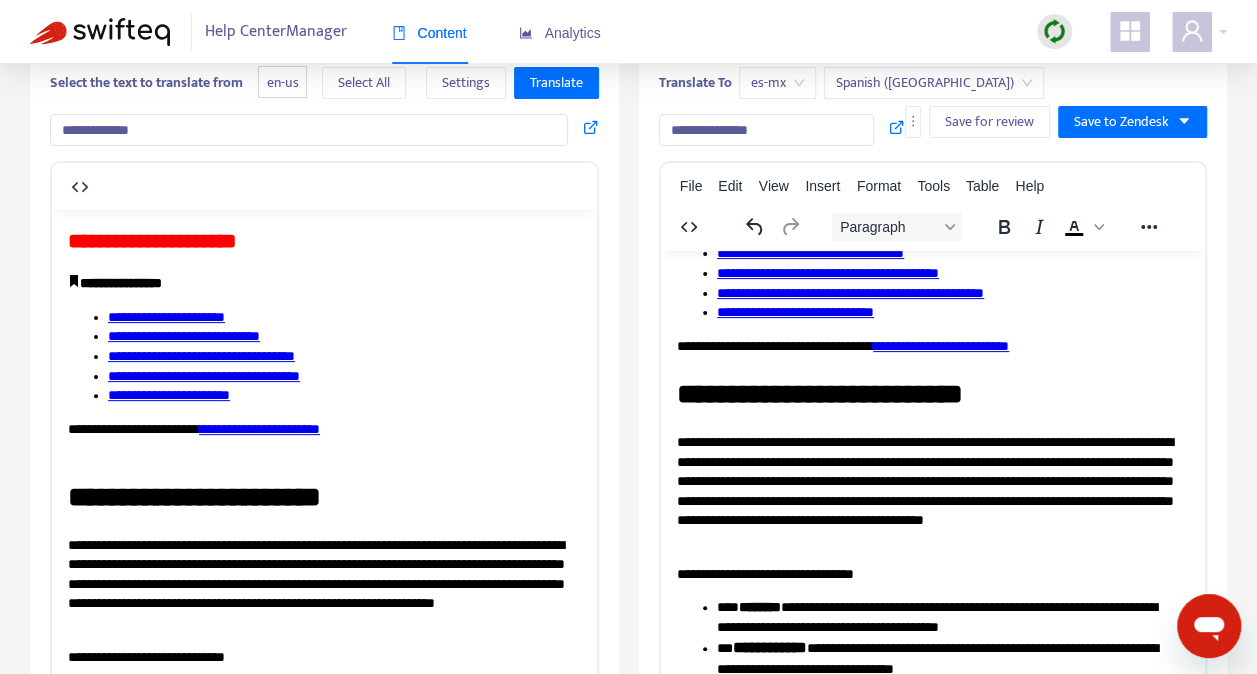 scroll, scrollTop: 0, scrollLeft: 0, axis: both 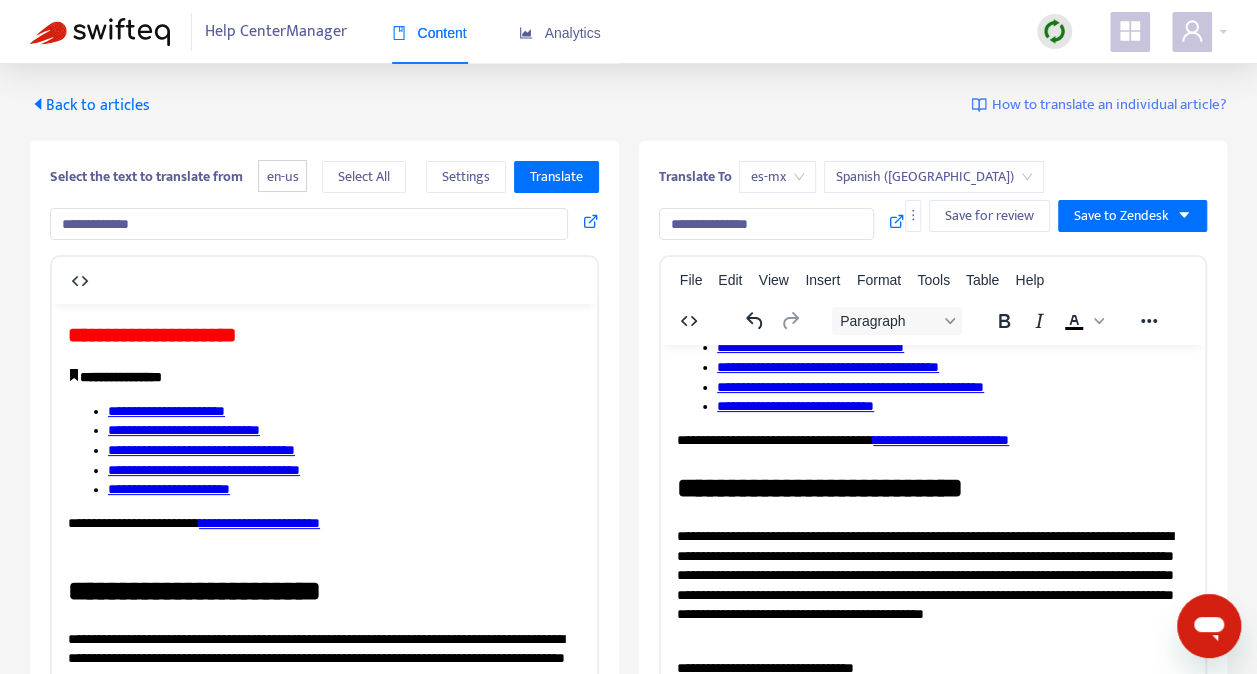 click on "Back to articles" at bounding box center [90, 105] 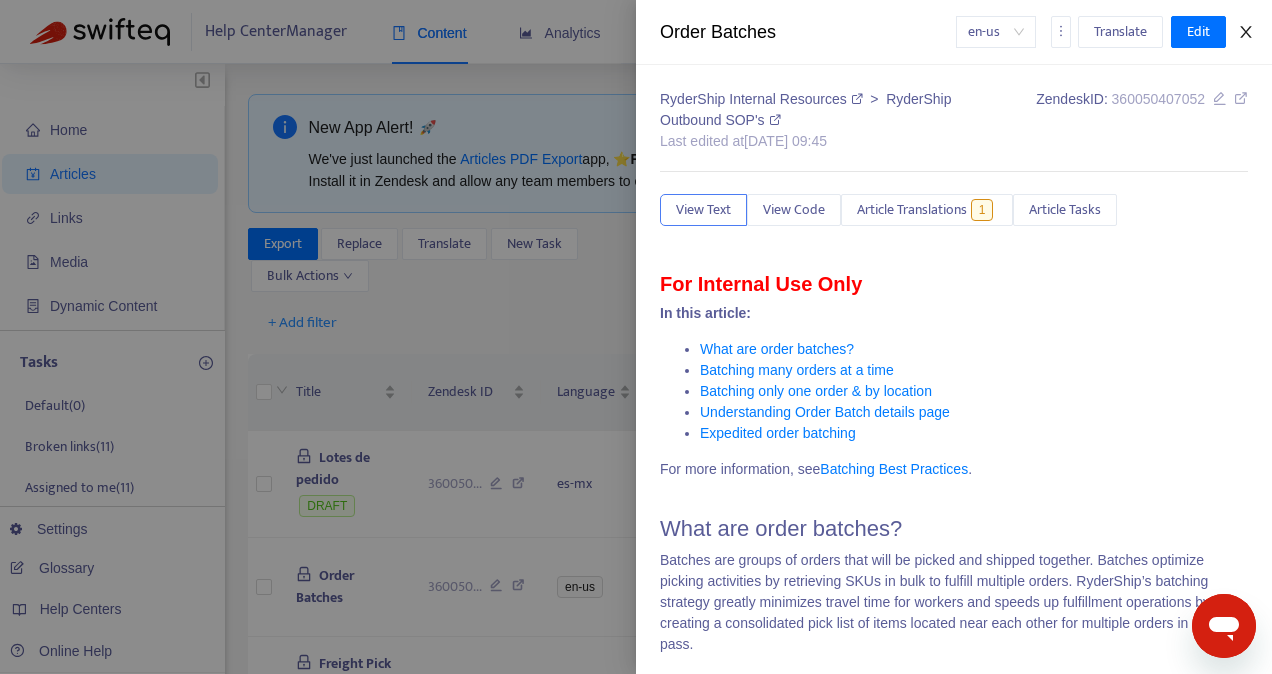 click 